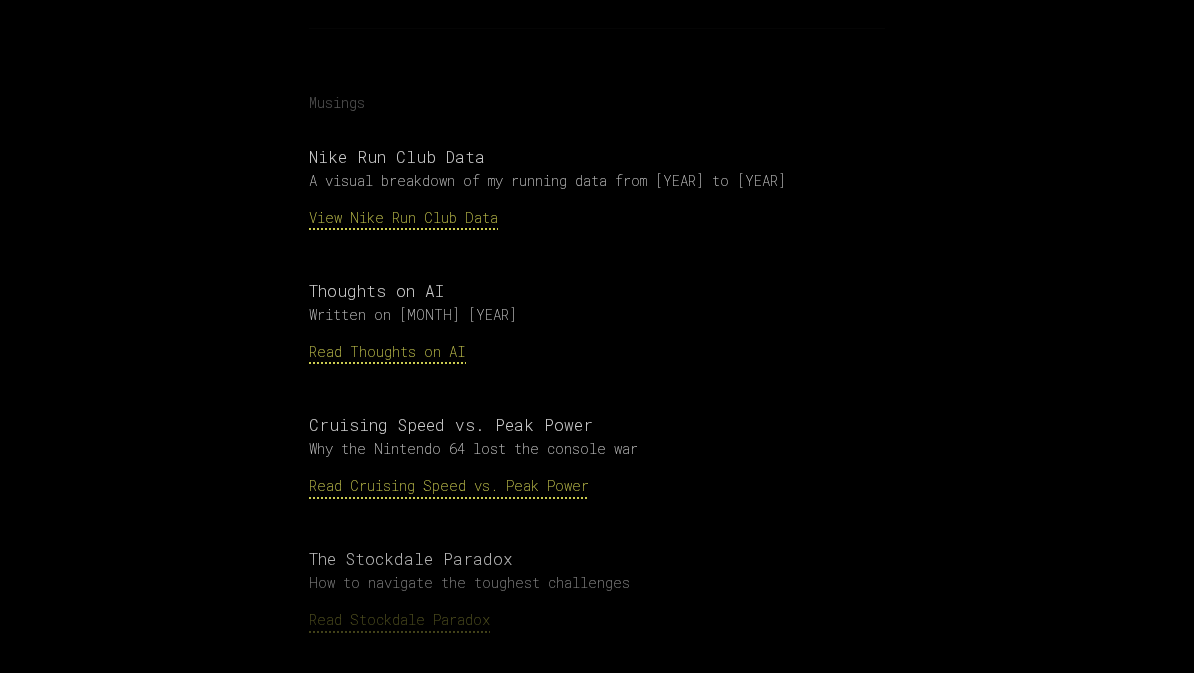scroll, scrollTop: 2223, scrollLeft: 0, axis: vertical 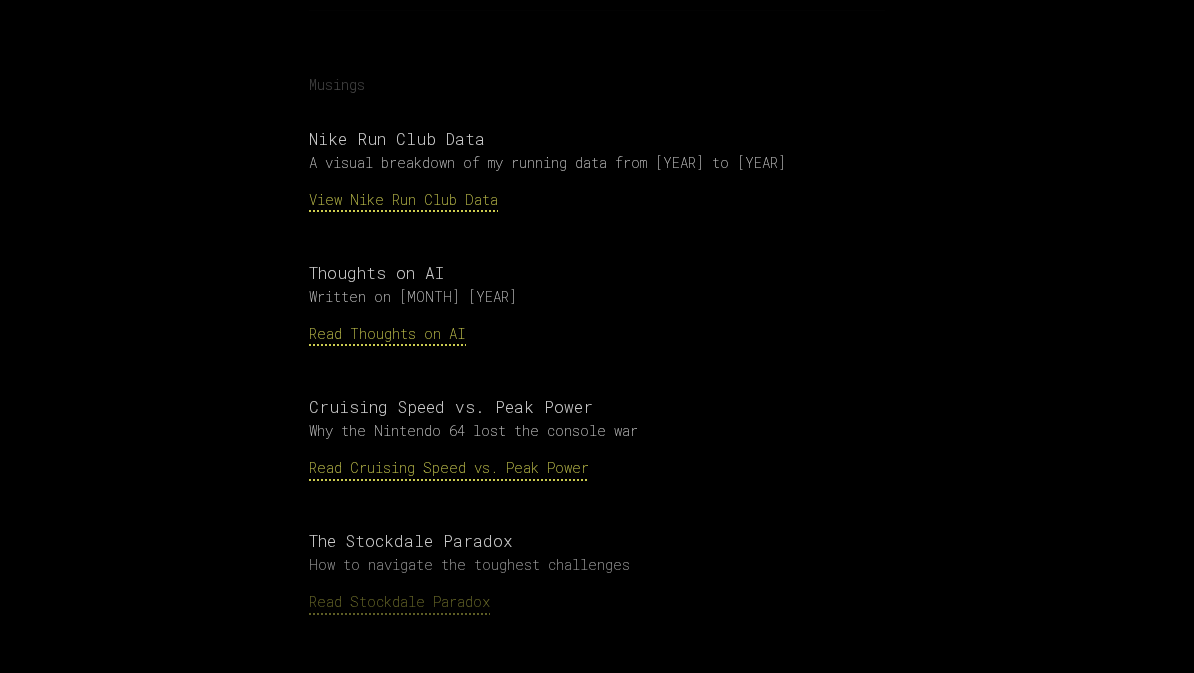 click on "View Nike Run Club Data" at bounding box center [403, 199] 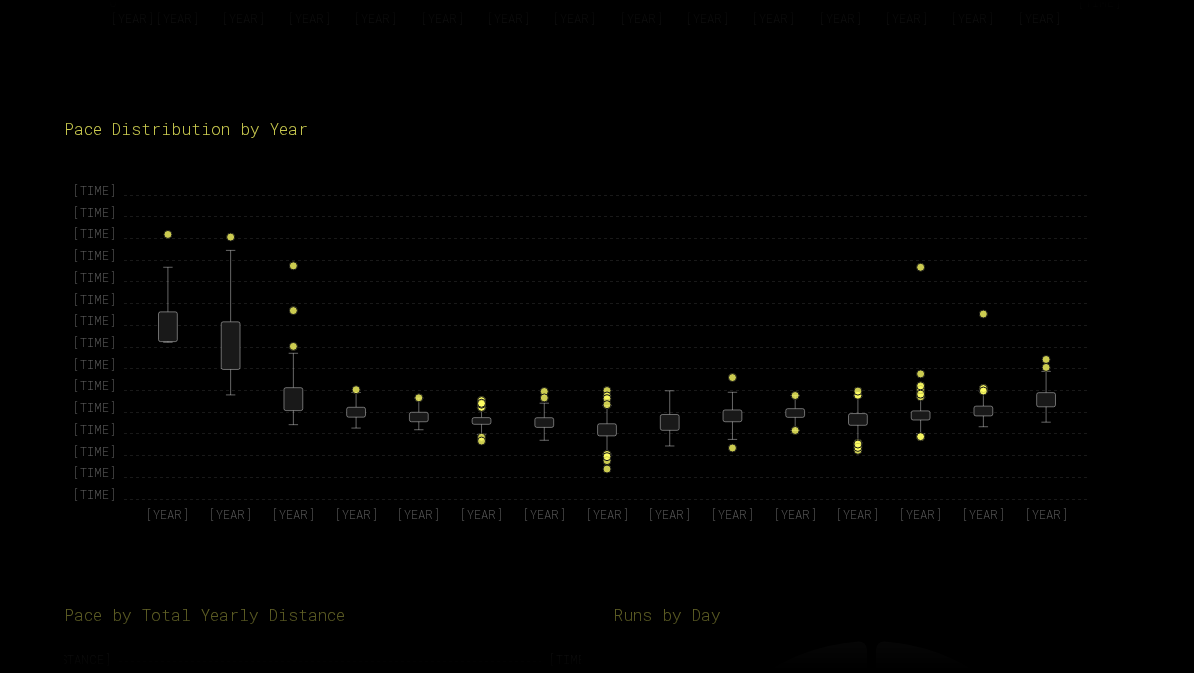 scroll, scrollTop: 1176, scrollLeft: 0, axis: vertical 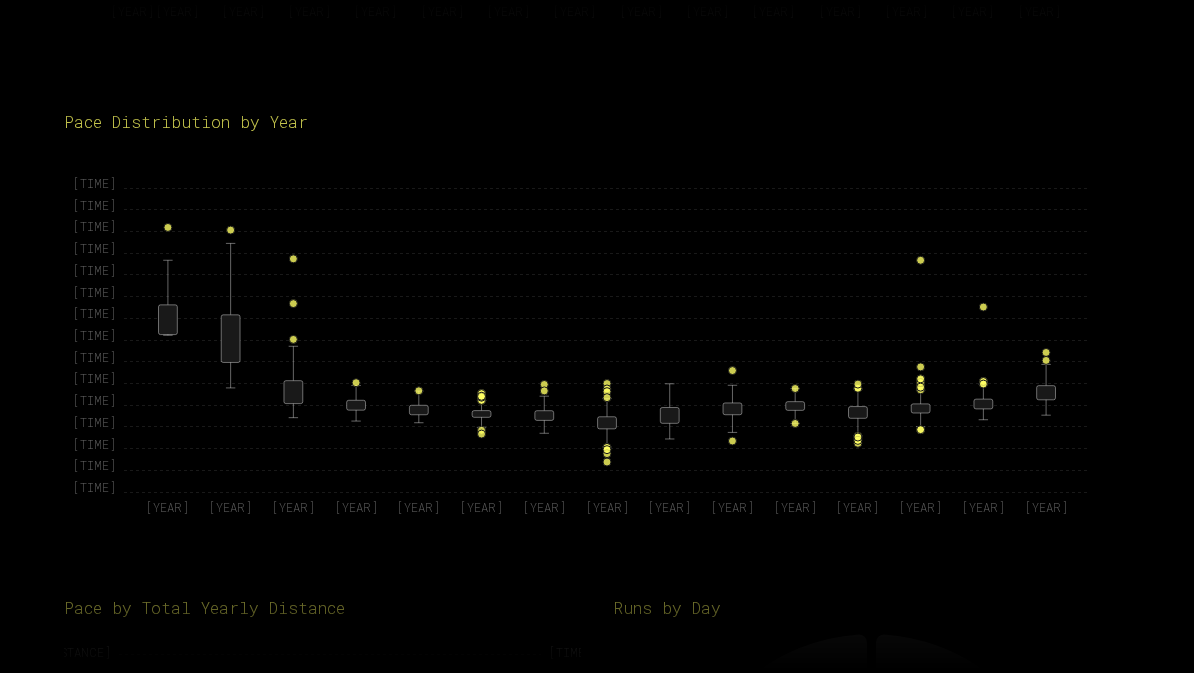 click on "Nike Run Club Data My running data from [YEAR] to [YEAR] visualized with the visx library. Runs by Week [YEAR] [YEAR] [YEAR] [YEAR] [YEAR] [YEAR] [YEAR] [YEAR] [YEAR] [YEAR] [YEAR] [YEAR] [YEAR] [YEAR] [YEAR] 5 10 15 20 25 30 35 40 45 50 Pace by Monthly Volume 0 20 40 60 80 100 120 140 160 180 200 220 Monthly Distance (km) [TIME] [TIME] [TIME] [TIME] [TIME] [TIME] [TIME] [TIME] [TIME] [TIME] Average Pace (min/km) [YEAR] [YEAR] [YEAR] [YEAR] [YEAR] [YEAR] [YEAR] [YEAR] [YEAR] [YEAR] [YEAR] [YEAR] [YEAR] [YEAR] [YEAR] Pace Distribution by Year [YEAR] [YEAR] [YEAR] [YEAR] [YEAR] [YEAR] [YEAR] [YEAR] [YEAR] [YEAR] [YEAR] [YEAR] [YEAR] [YEAR] [YEAR] [TIME] [TIME] [TIME] [TIME] [TIME] [TIME] [TIME] [TIME] [TIME] [TIME] [TIME] [TIME] [TIME] [TIME] [TIME] Pace by Total Yearly Distance [YEAR] [YEAR] [YEAR] [YEAR] [YEAR] [YEAR] [YEAR] [YEAR] 0km 200km 400km 600km 800km 1000km 1200km 1400km 1600km 1800km [TIME] [TIME] [TIME] [TIME] [TIME] [TIME] [TIME] [TIME] [TIME] Runs by Day Sun Mon Tue Wed Thu Fri Sat Runs by Location Indoor Outdoor Pace by Time of Day 12AM 3AM 6AM 9AM 12PM 3PM 6PM 9PM 0 50 100 150 200 250 300 [TIME] [TIME] [TIME] [TIME] [TIME] [TIME] [TIME] [TIME] [TIME] [TIME]" at bounding box center [597, 370] 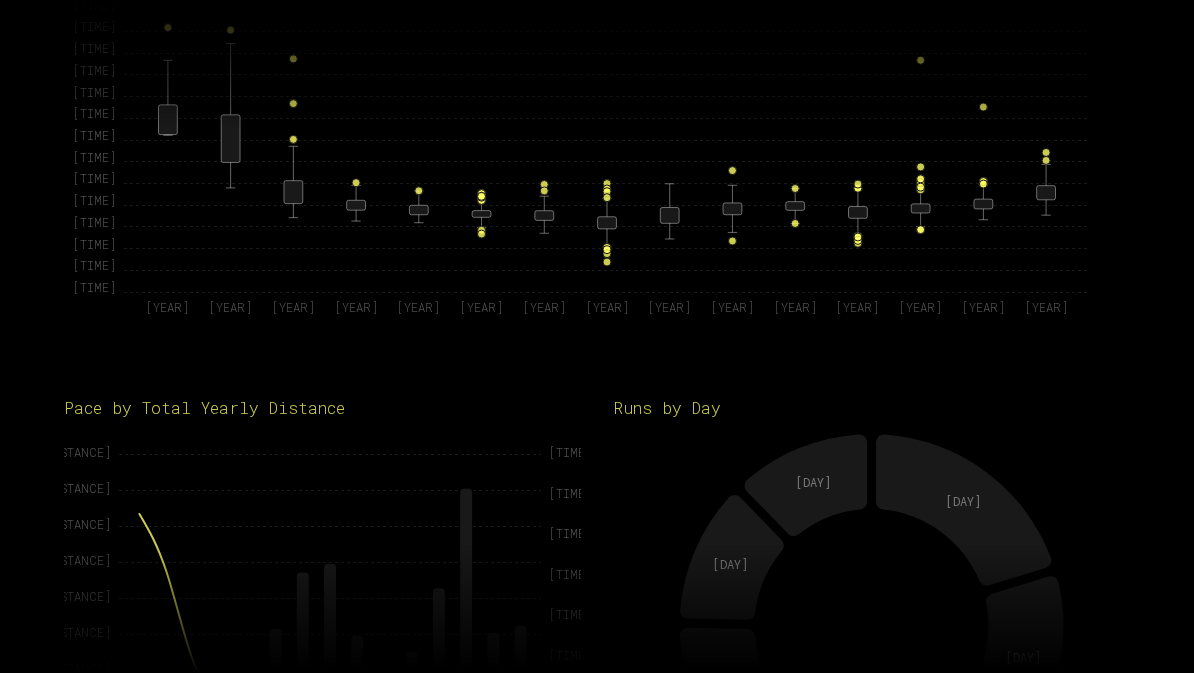 scroll, scrollTop: 1389, scrollLeft: 0, axis: vertical 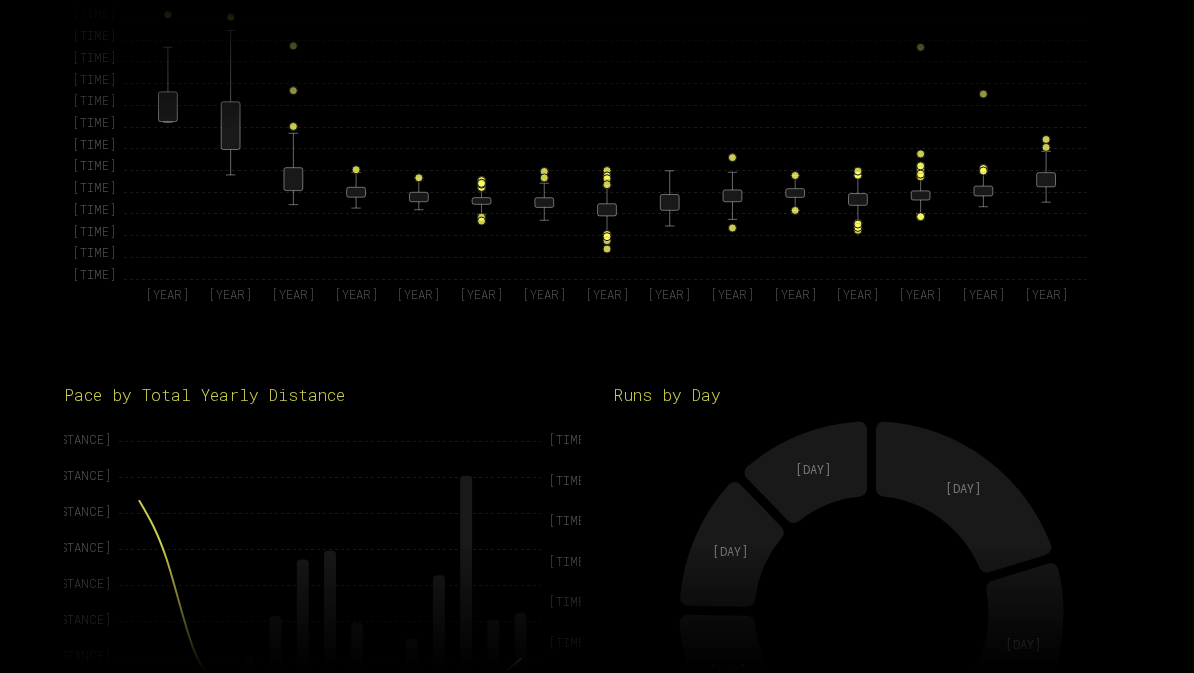 click on "[YEAR] [YEAR] [YEAR] [YEAR] [YEAR] [YEAR] [YEAR] [YEAR] [YEAR] [YEAR] [YEAR] [YEAR] [YEAR] [YEAR] [YEAR] [TIME] [TIME] [TIME] [TIME] [TIME] [TIME] [TIME] [TIME] [TIME] [TIME] [TIME] [TIME] [TIME] [TIME] [TIME]" at bounding box center [597, 127] 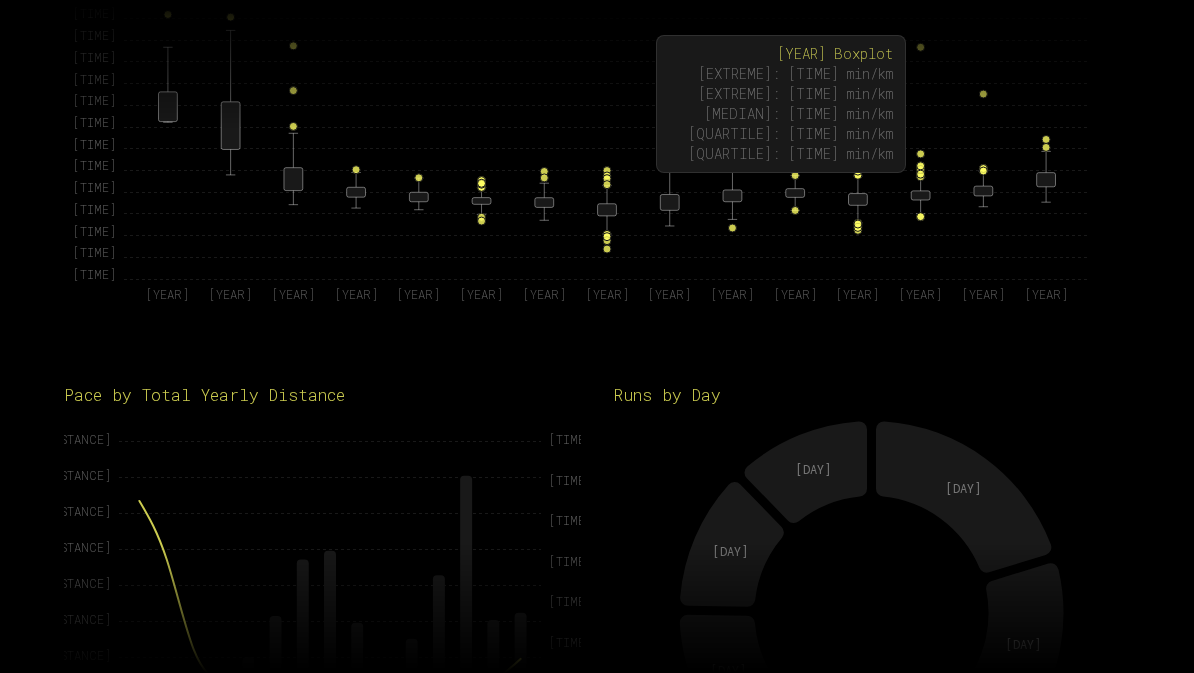 click at bounding box center (168, 15) 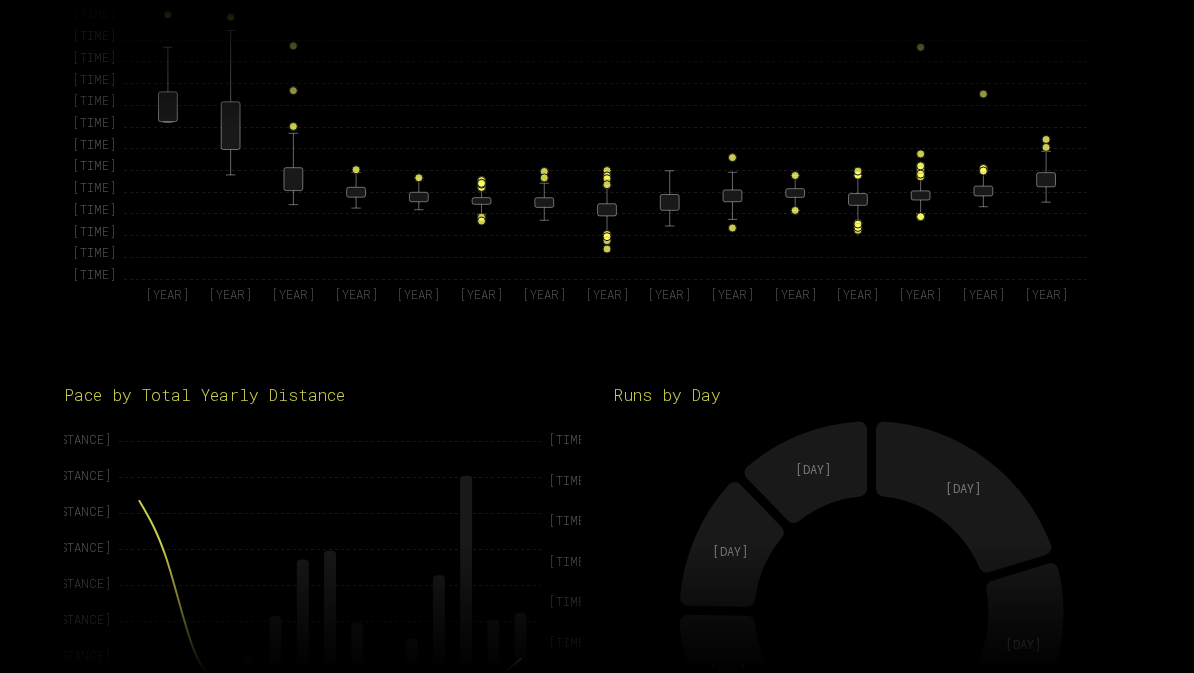 click at bounding box center (607, 127) 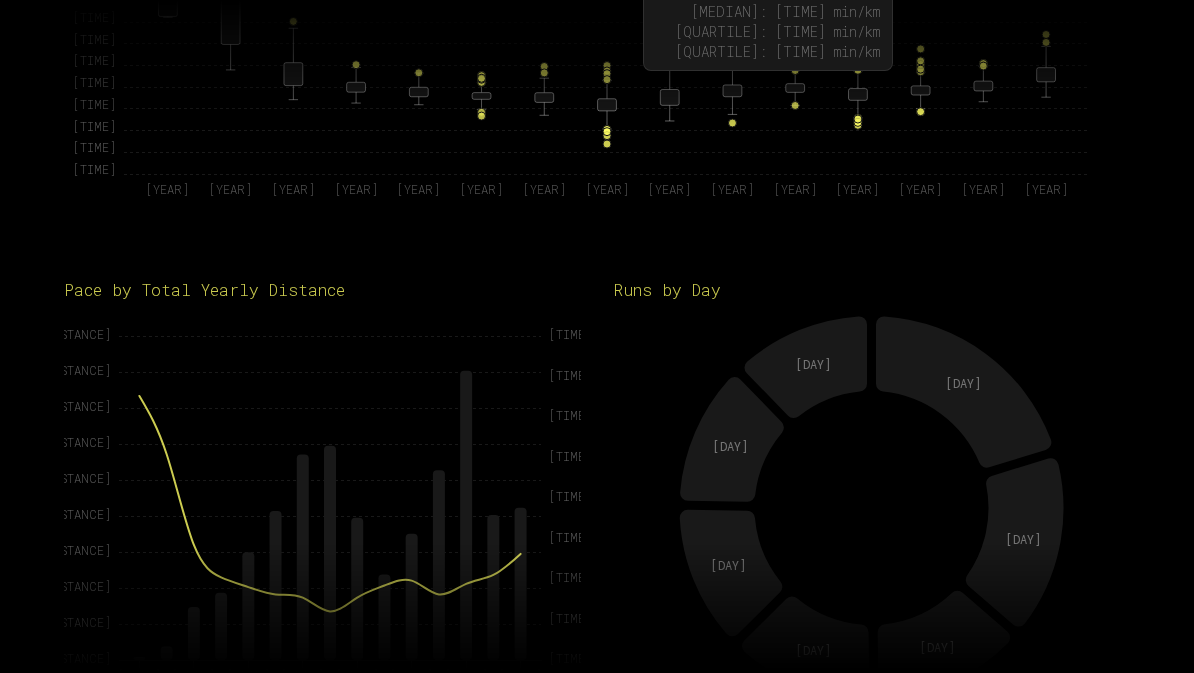 scroll, scrollTop: 1581, scrollLeft: 0, axis: vertical 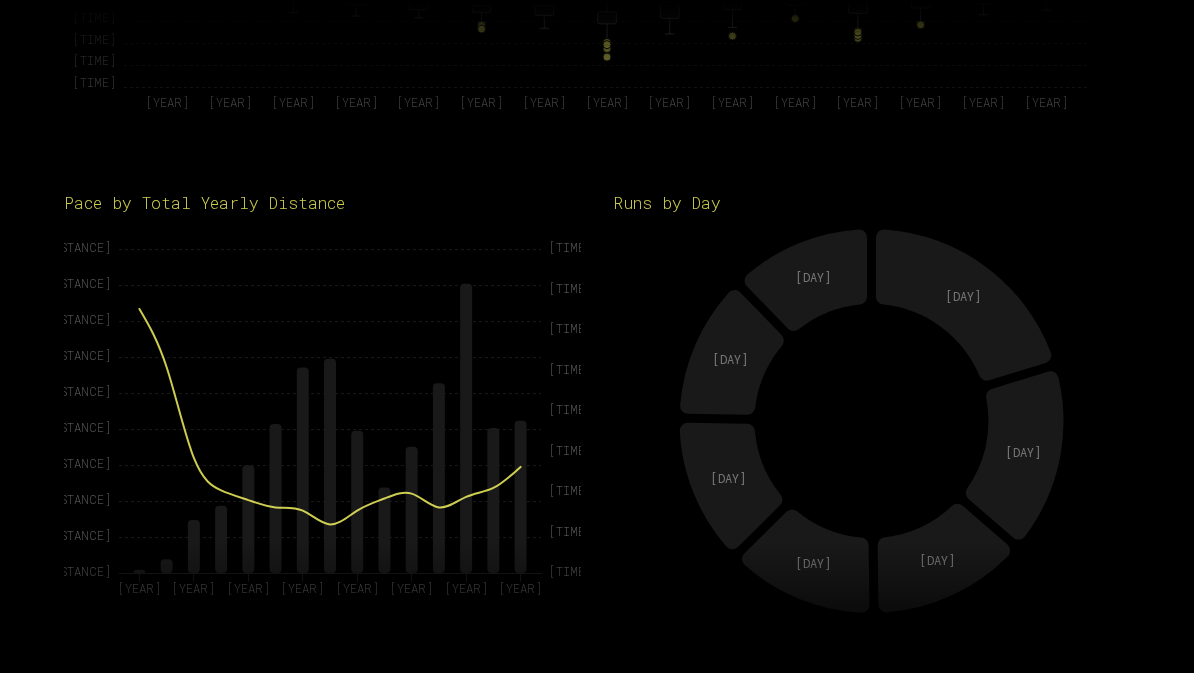 click at bounding box center (1015, 456) 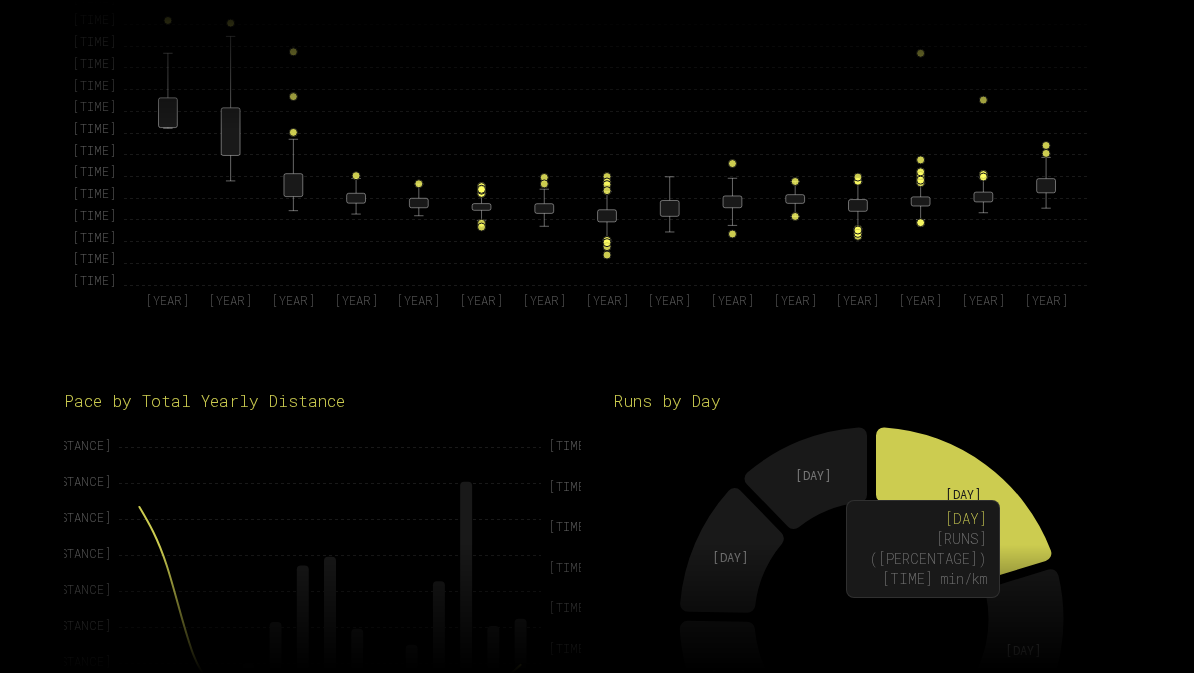 scroll, scrollTop: 1304, scrollLeft: 0, axis: vertical 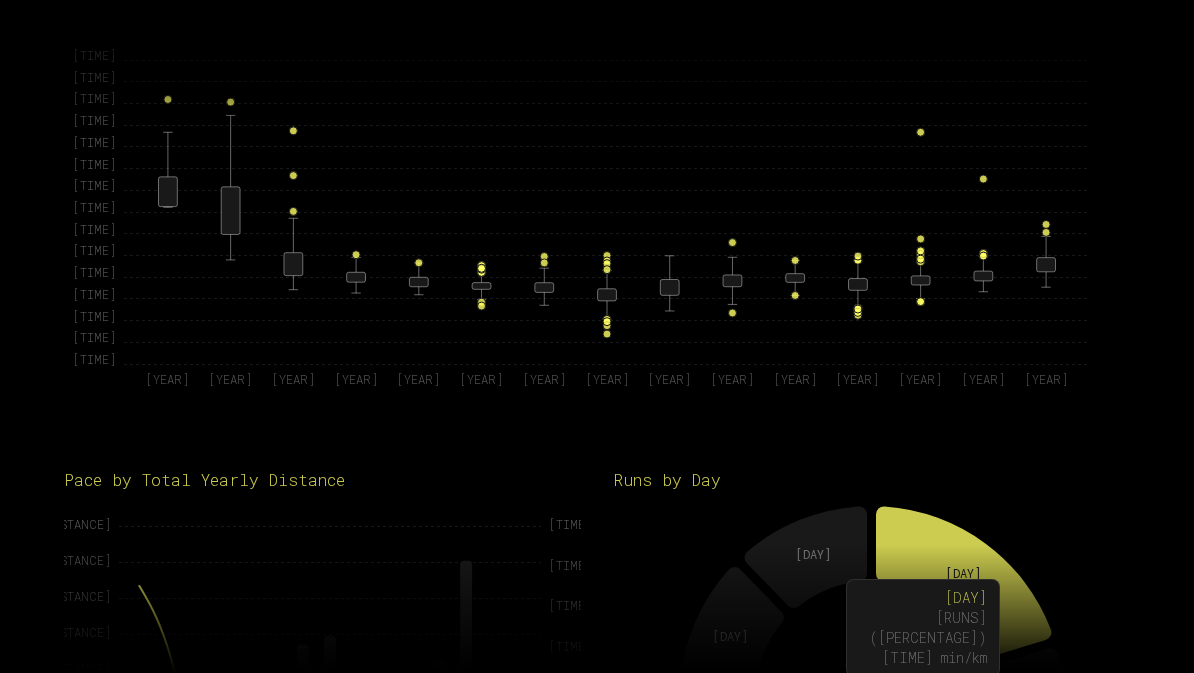click on "[YEAR] [YEAR] [YEAR] [YEAR] [YEAR] [YEAR] [YEAR] [YEAR] [YEAR] [YEAR] [YEAR] [YEAR] [YEAR] [YEAR] [YEAR] [TIME] [TIME] [TIME] [TIME] [TIME] [TIME] [TIME] [TIME] [TIME] [TIME] [TIME] [TIME] [TIME] [TIME] [TIME]" at bounding box center [597, 212] 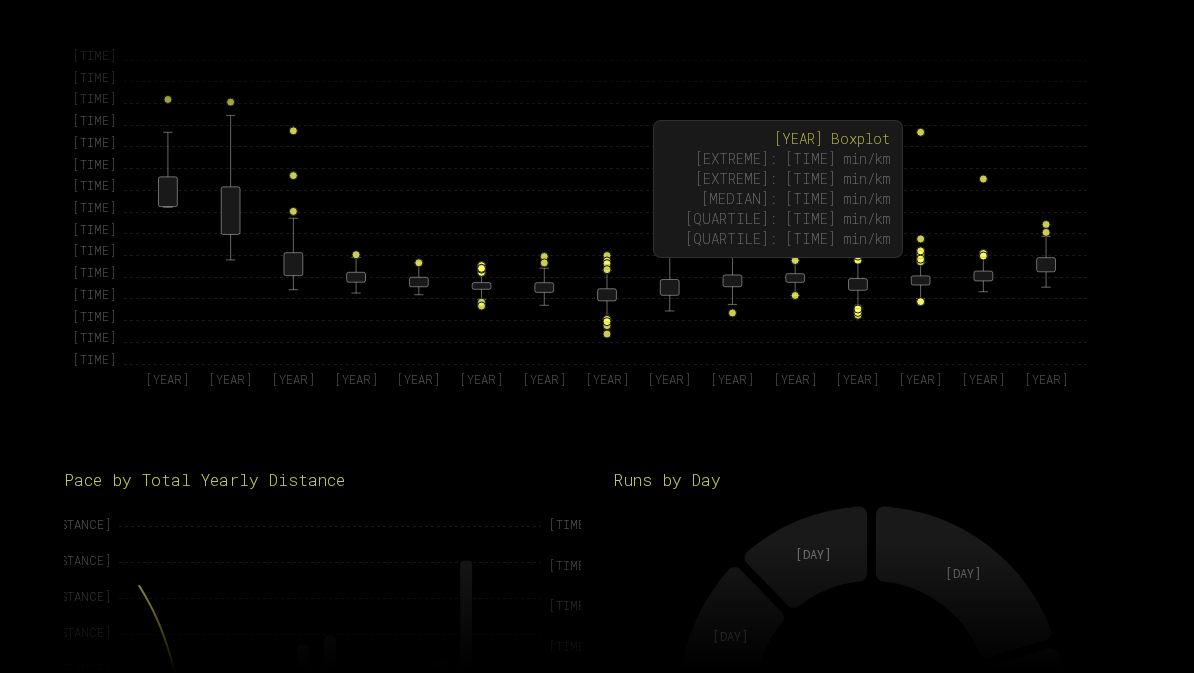 click at bounding box center (168, 192) 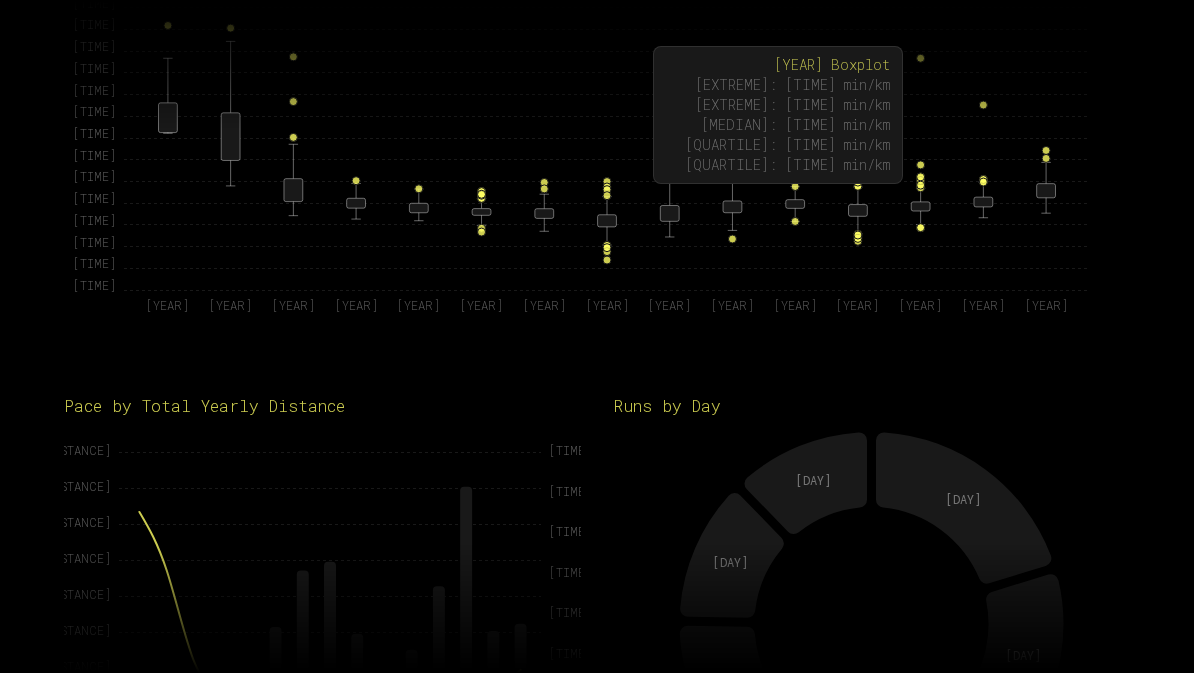 scroll, scrollTop: 1588, scrollLeft: 0, axis: vertical 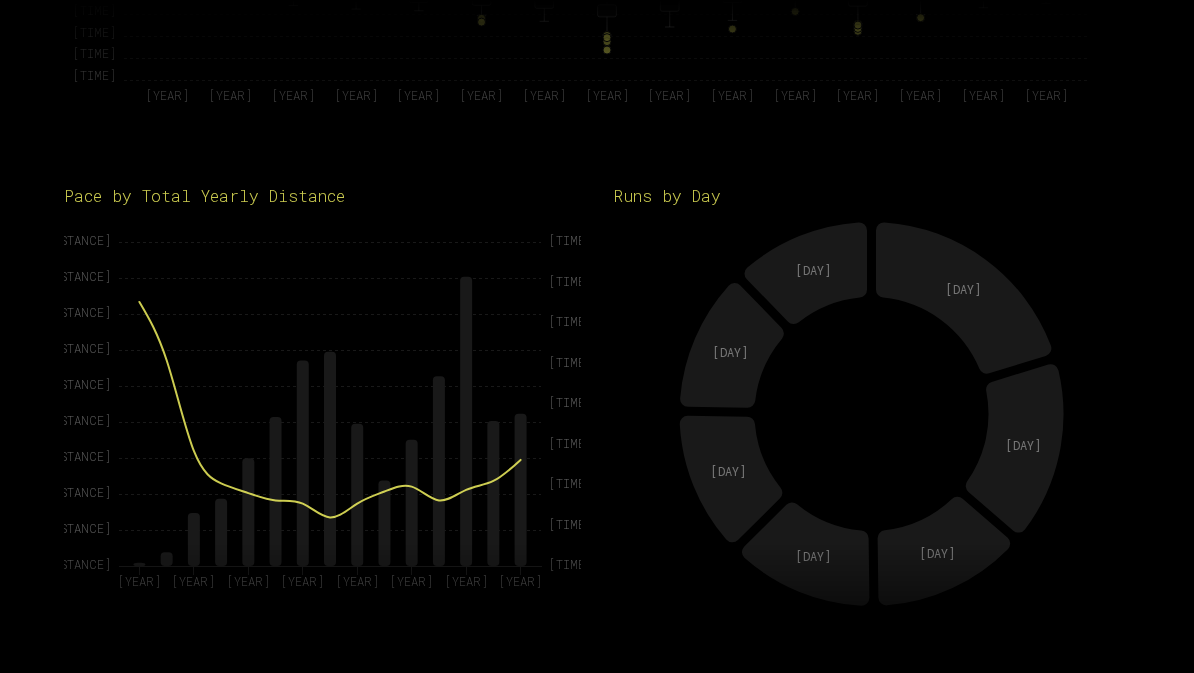 click at bounding box center (329, 409) 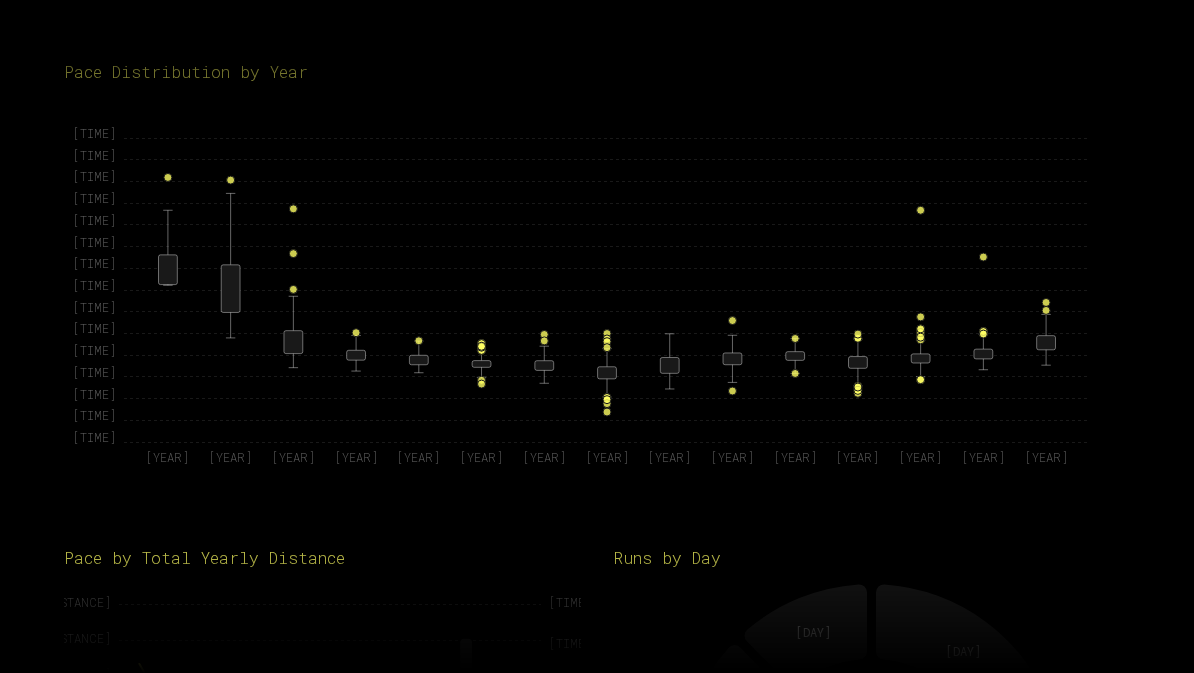 scroll, scrollTop: 1207, scrollLeft: 0, axis: vertical 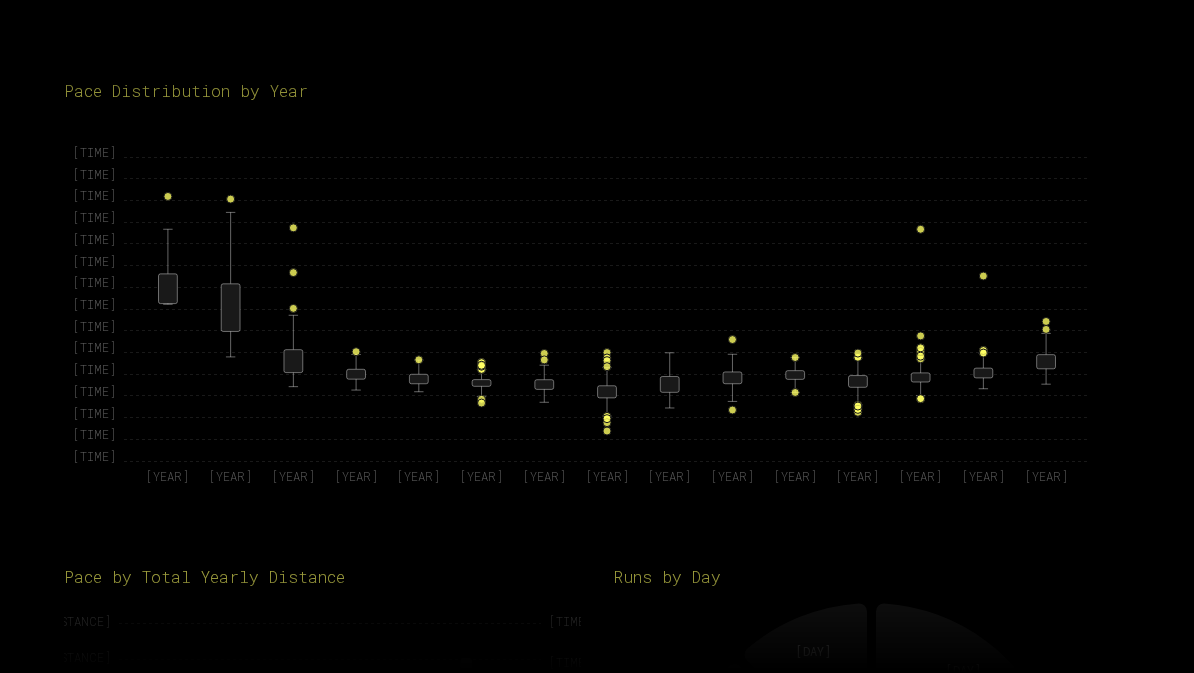 click at bounding box center [168, 289] 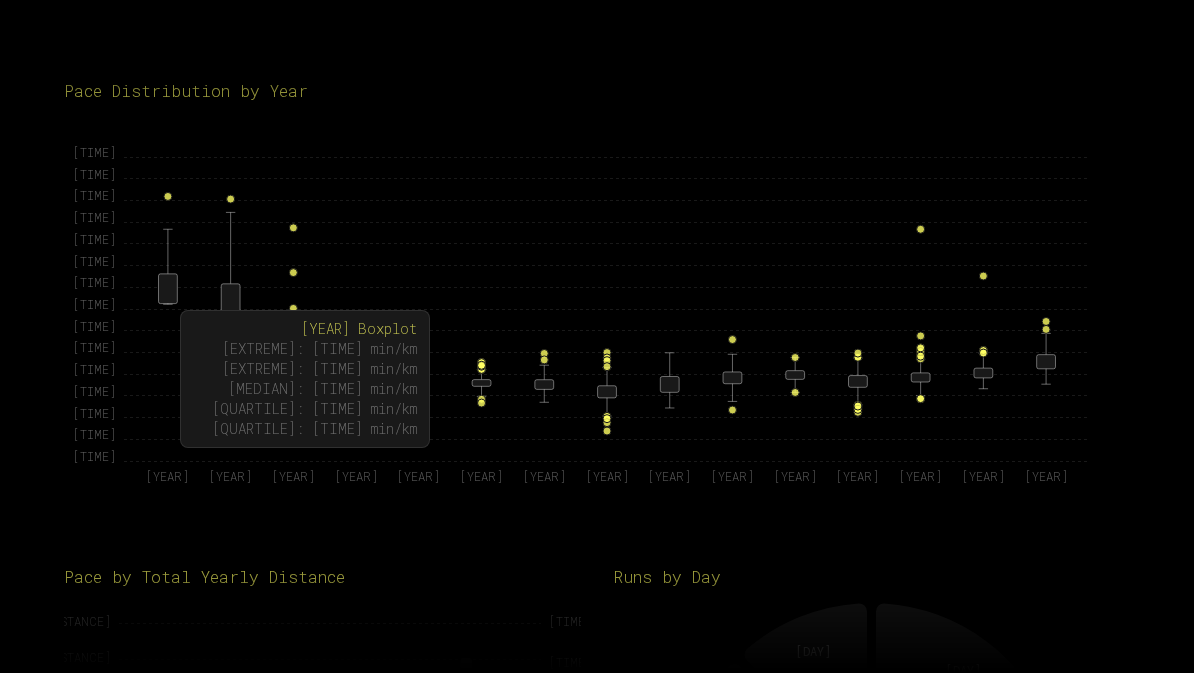 click on "[YEAR] [YEAR] [YEAR] [YEAR] [YEAR] [YEAR] [YEAR] [YEAR] [YEAR] [YEAR] [YEAR] [YEAR] [YEAR] [YEAR] [YEAR] [TIME] [TIME] [TIME] [TIME] [TIME] [TIME] [TIME] [TIME] [TIME] [TIME] [TIME] [TIME] [TIME] [TIME] [TIME]" at bounding box center [597, 309] 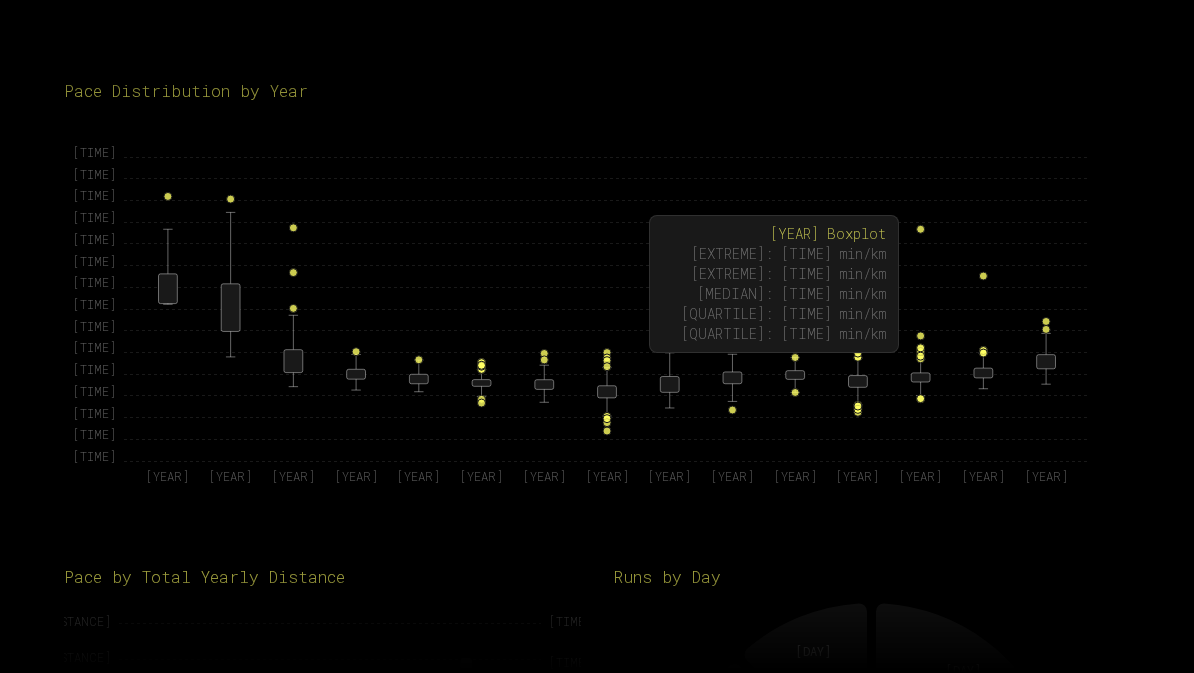 click at bounding box center (168, 289) 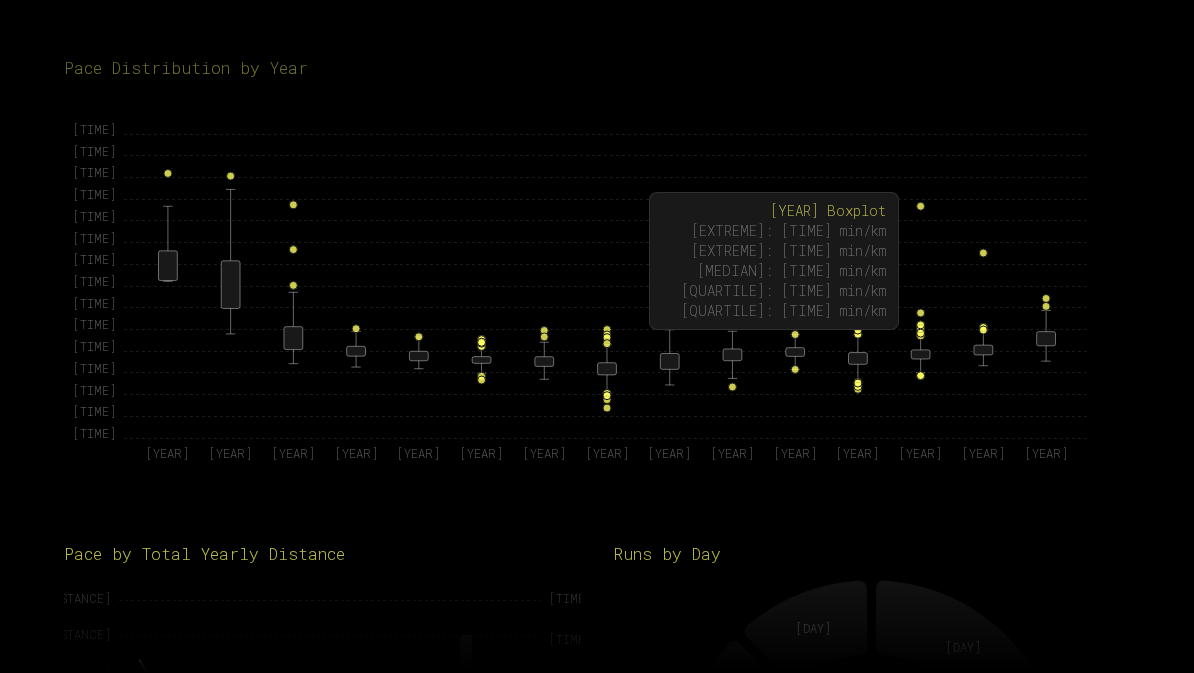 scroll, scrollTop: 1231, scrollLeft: 0, axis: vertical 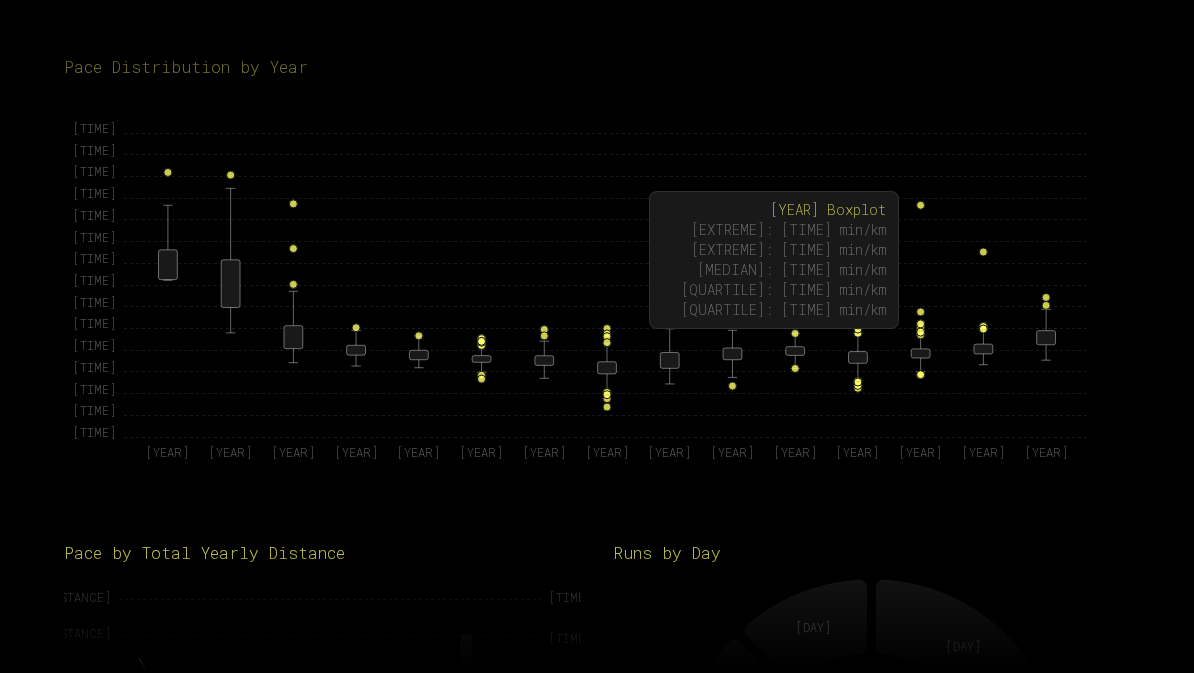 click on "[YEAR] [YEAR] [YEAR] [YEAR] [YEAR] [YEAR] [YEAR] [YEAR] [YEAR] [YEAR] [YEAR] [YEAR] [YEAR] [YEAR] [YEAR] [TIME] [TIME] [TIME] [TIME] [TIME] [TIME] [TIME] [TIME] [TIME] [TIME] [TIME] [TIME] [TIME] [TIME] [TIME]" at bounding box center [597, 285] 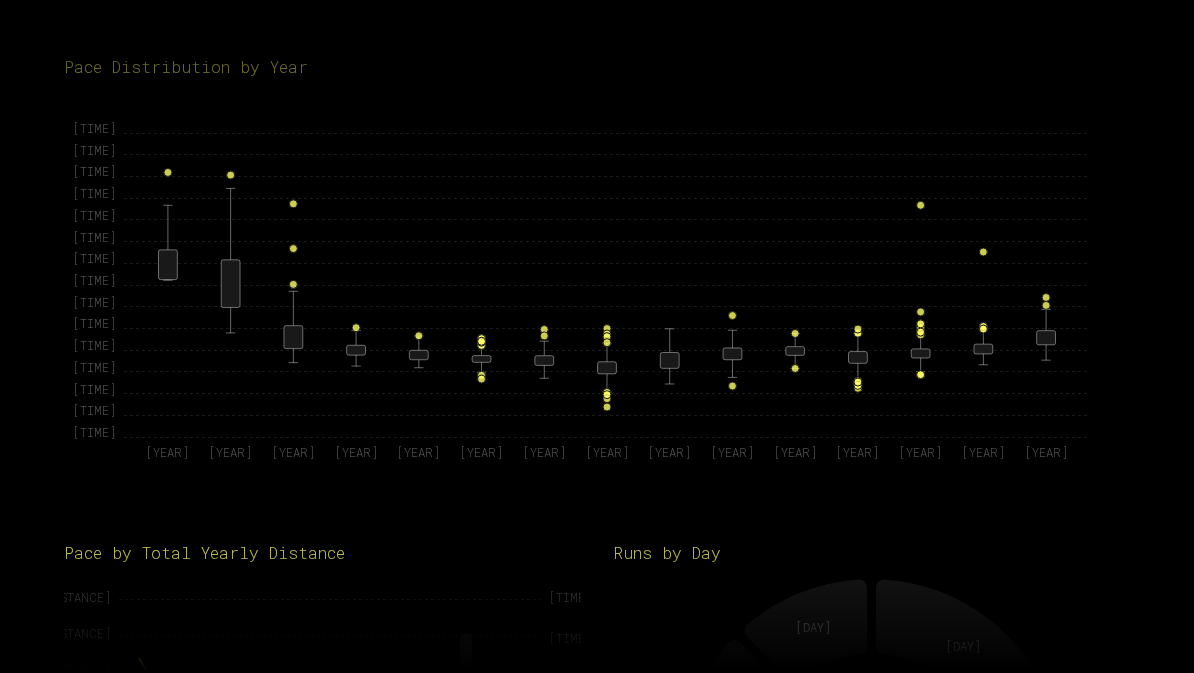 click on "[YEAR] [YEAR] [YEAR] [YEAR] [YEAR] [YEAR] [YEAR] [YEAR] [YEAR] [YEAR] [YEAR] [YEAR] [YEAR] [YEAR] [YEAR] [TIME] [TIME] [TIME] [TIME] [TIME] [TIME] [TIME] [TIME] [TIME] [TIME] [TIME] [TIME] [TIME] [TIME] [TIME]" at bounding box center [597, 285] 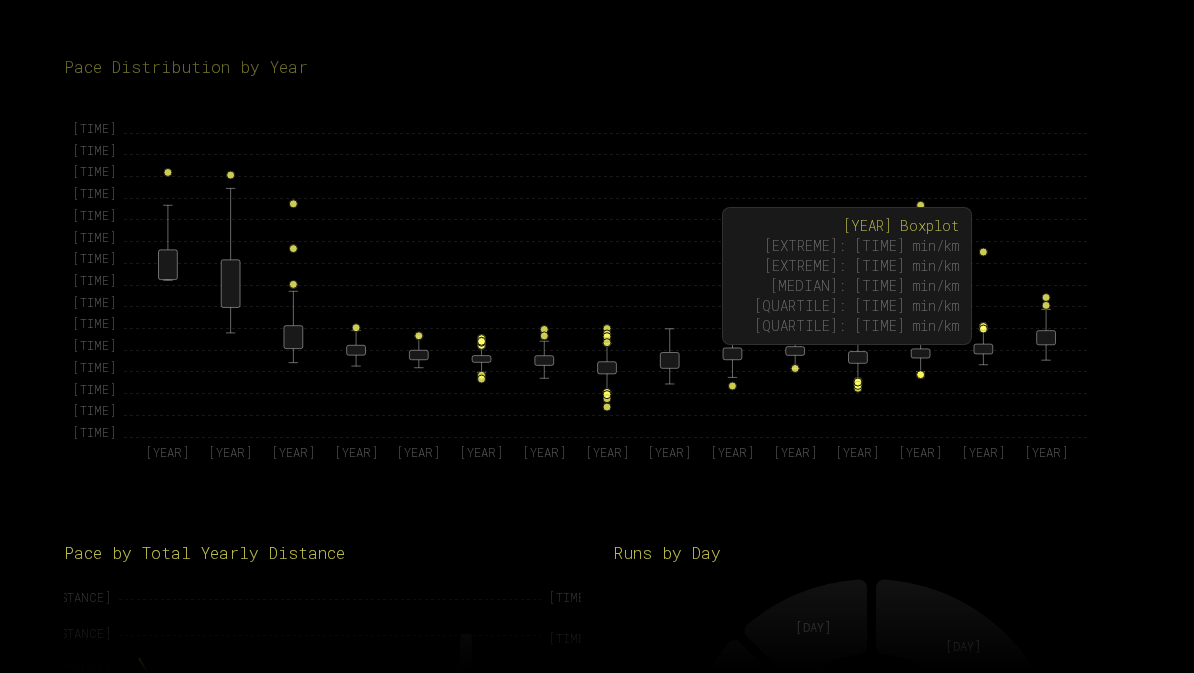 click at bounding box center (168, 265) 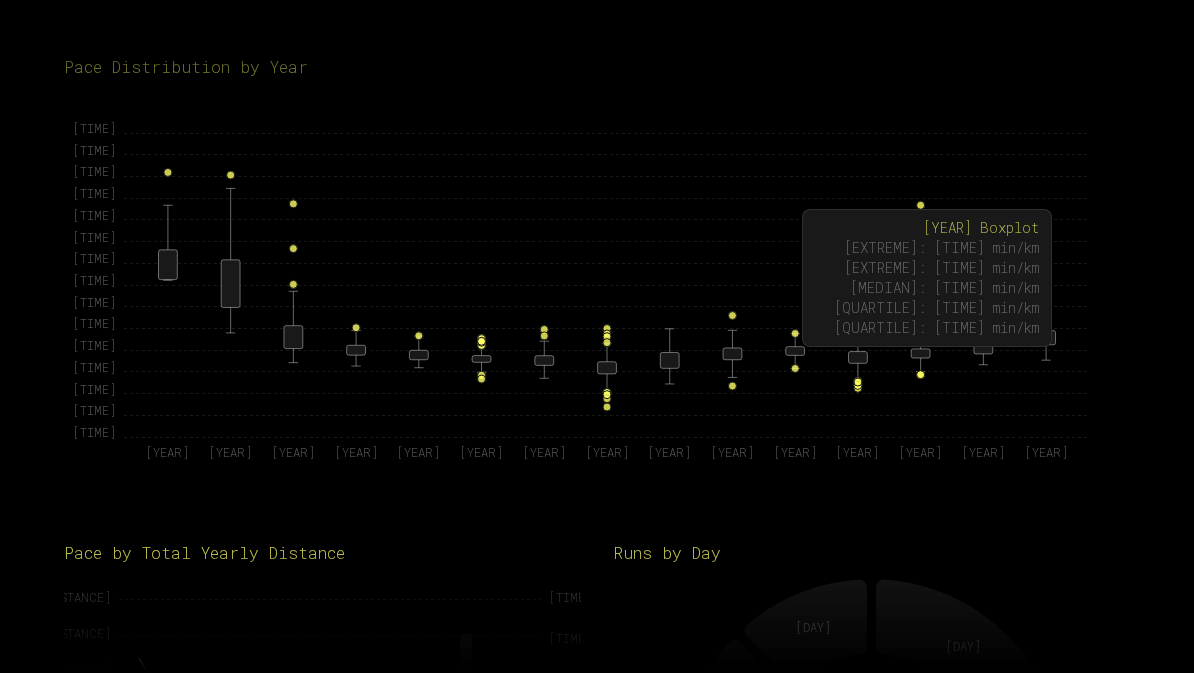 click on "[YEAR] [YEAR] [YEAR] [YEAR] [YEAR] [YEAR] [YEAR] [YEAR] [YEAR] [YEAR] [YEAR] [YEAR] [YEAR] [YEAR] [YEAR] [TIME] [TIME] [TIME] [TIME] [TIME] [TIME] [TIME] [TIME] [TIME] [TIME] [TIME] [TIME] [TIME] [TIME] [TIME]" at bounding box center (597, 285) 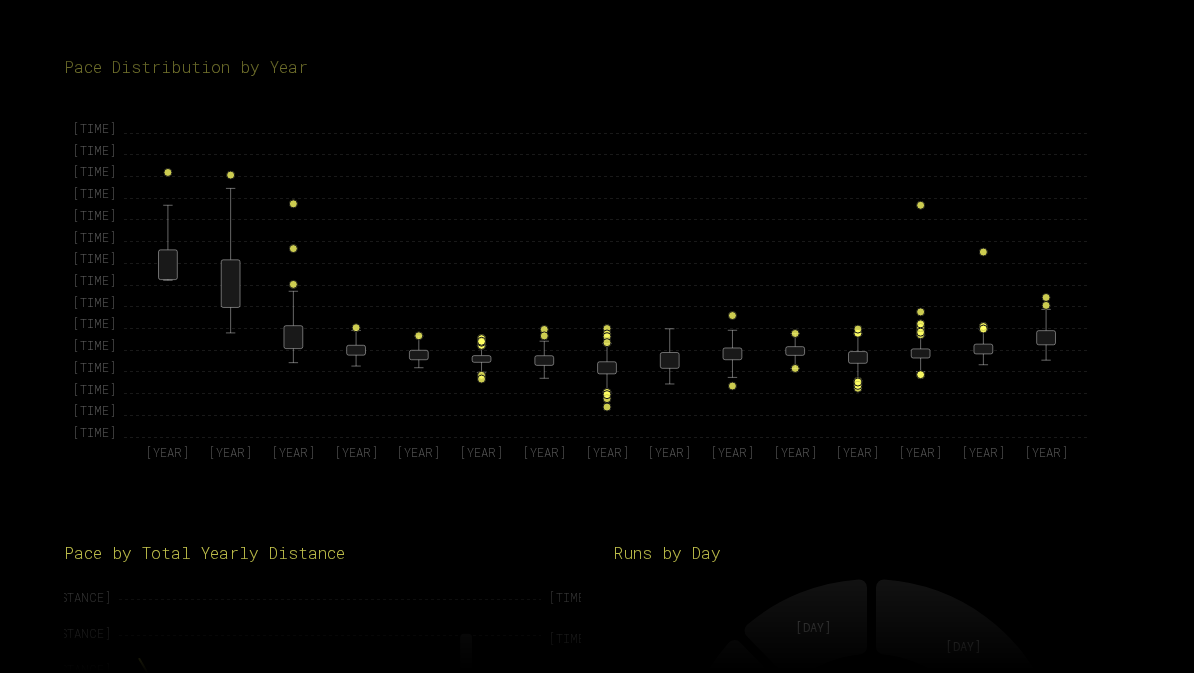 click on "[YEAR] [YEAR] [YEAR] [YEAR] [YEAR] [YEAR] [YEAR] [YEAR] [YEAR] [YEAR] [YEAR] [YEAR] [YEAR] [YEAR] [YEAR] [TIME] [TIME] [TIME] [TIME] [TIME] [TIME] [TIME] [TIME] [TIME] [TIME] [TIME] [TIME] [TIME] [TIME] [TIME]" at bounding box center (597, 285) 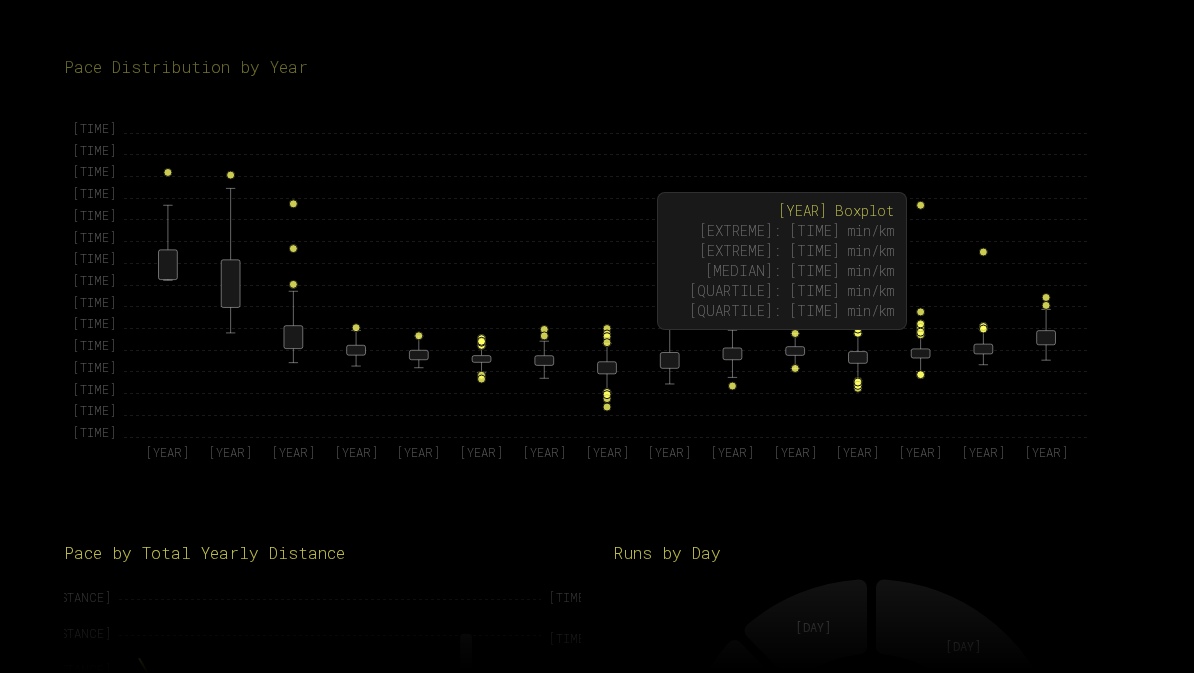 click at bounding box center (168, 265) 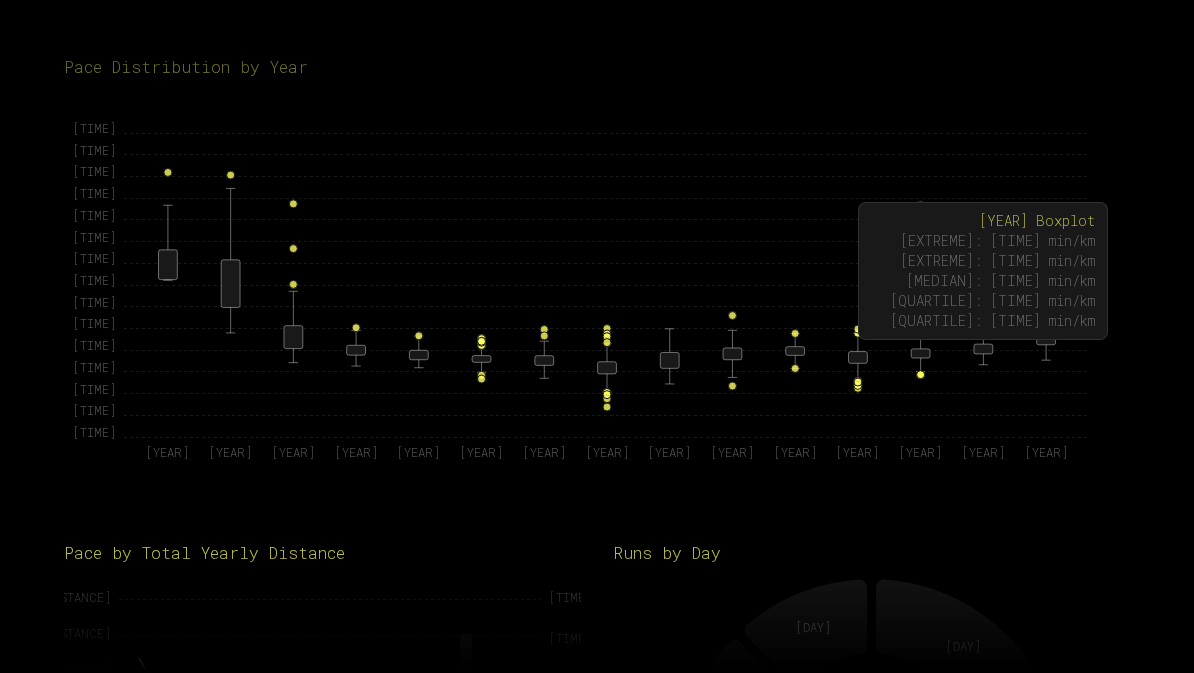 click at bounding box center (168, 265) 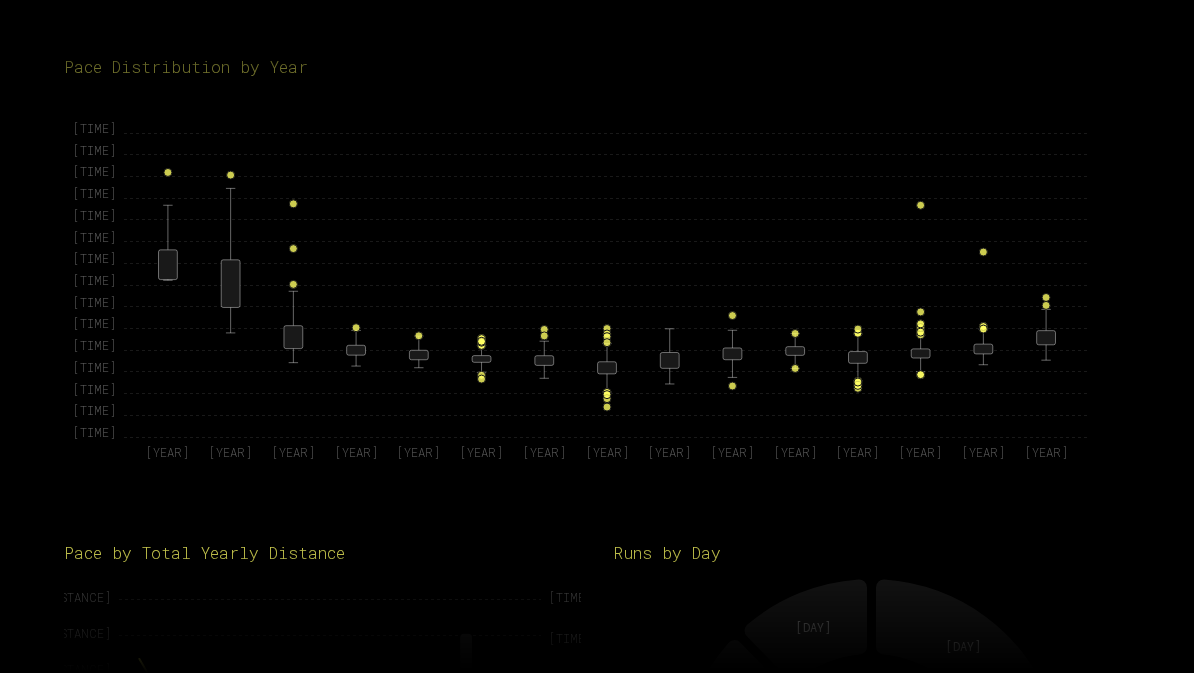 click on "[YEAR] [YEAR] [YEAR] [YEAR] [YEAR] [YEAR] [YEAR] [YEAR] [YEAR] [YEAR] [YEAR] [YEAR] [YEAR] [YEAR] [YEAR] [TIME] [TIME] [TIME] [TIME] [TIME] [TIME] [TIME] [TIME] [TIME] [TIME] [TIME] [TIME] [TIME] [TIME] [TIME]" at bounding box center [597, 285] 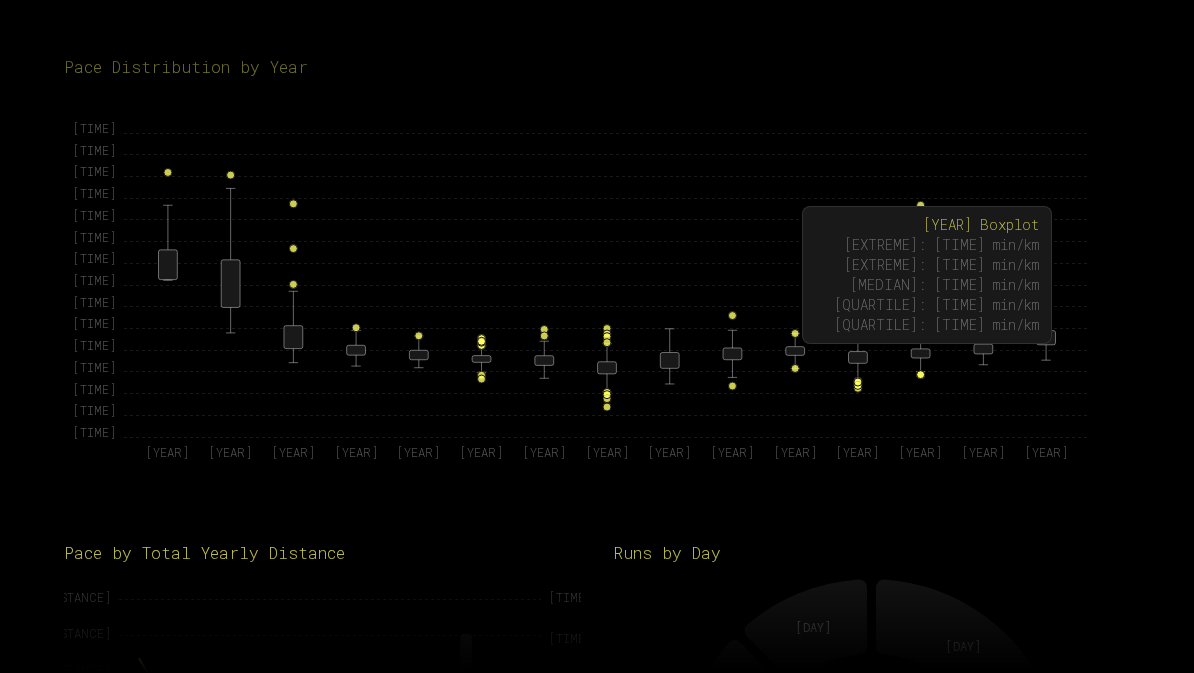click at bounding box center [168, 265] 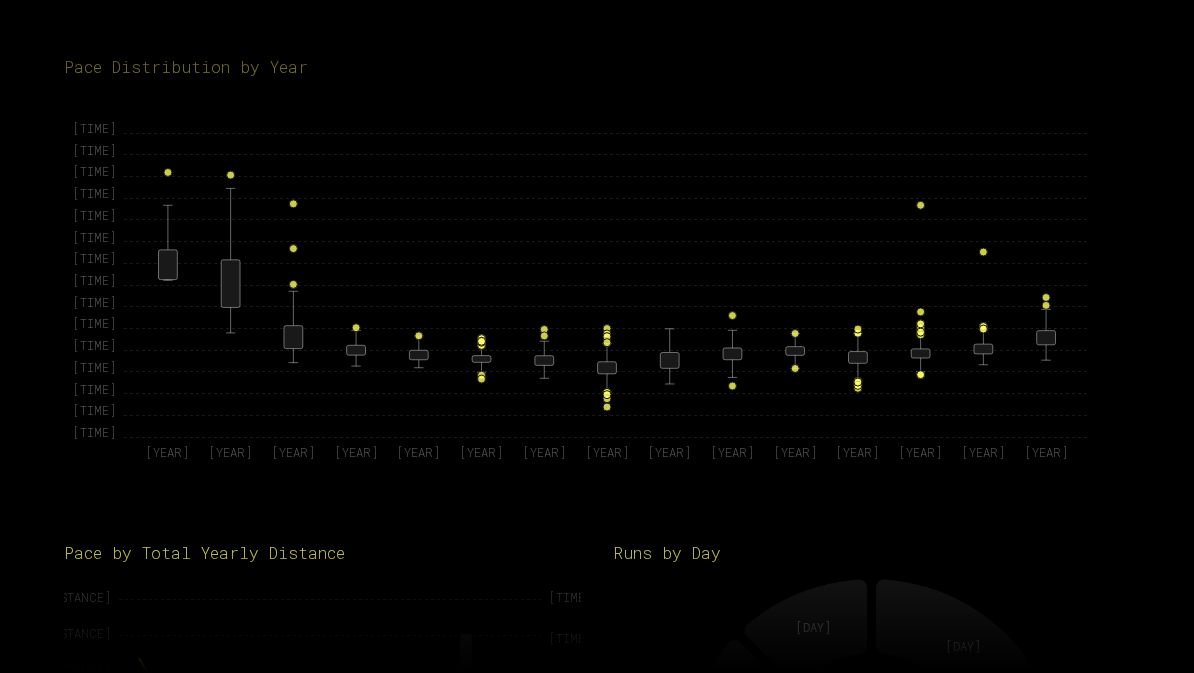 click on "[YEAR] [YEAR] [YEAR] [YEAR] [YEAR] [YEAR] [YEAR] [YEAR] [YEAR] [YEAR] [YEAR] [YEAR] [YEAR] [YEAR] [YEAR] [TIME] [TIME] [TIME] [TIME] [TIME] [TIME] [TIME] [TIME] [TIME] [TIME] [TIME] [TIME] [TIME] [TIME] [TIME]" at bounding box center [597, 285] 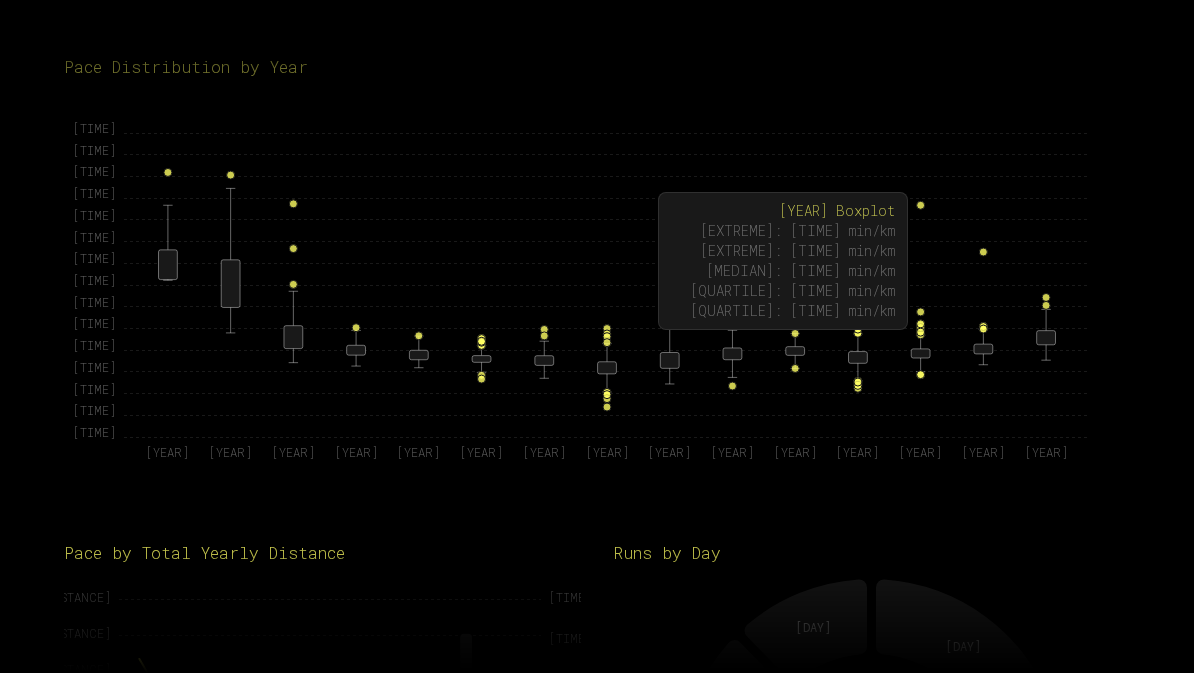 click at bounding box center (168, 173) 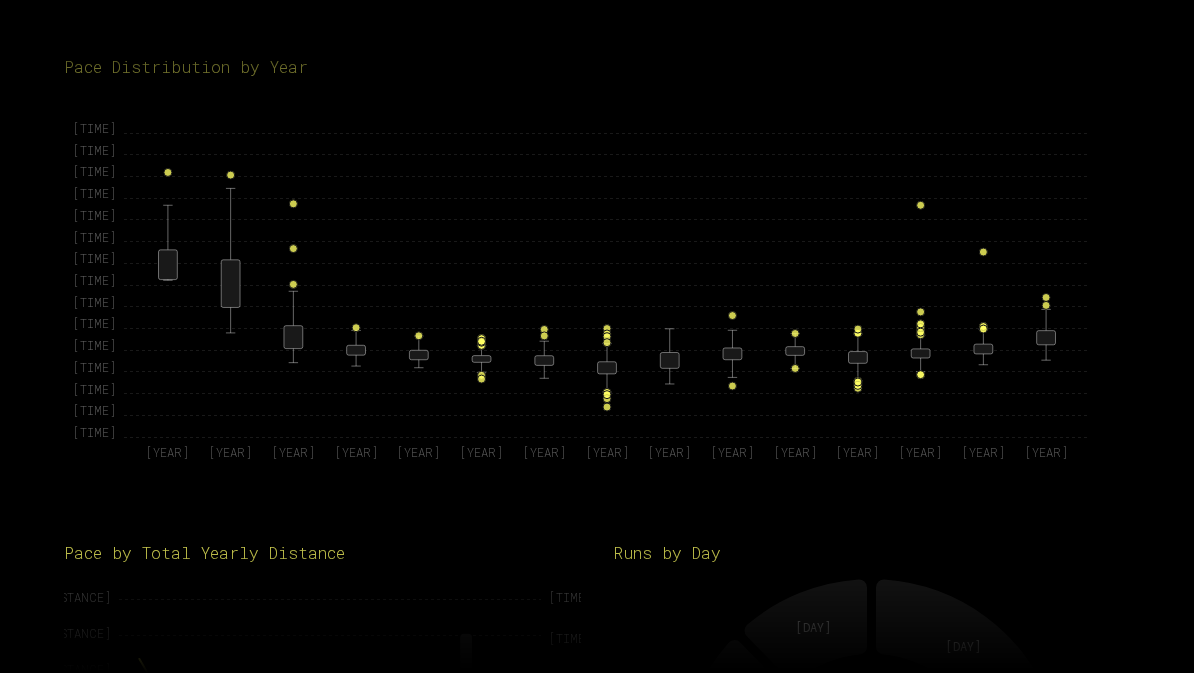 click on "[YEAR] [YEAR] [YEAR] [YEAR] [YEAR] [YEAR] [YEAR] [YEAR] [YEAR] [YEAR] [YEAR] [YEAR] [YEAR] [YEAR] [YEAR] [TIME] [TIME] [TIME] [TIME] [TIME] [TIME] [TIME] [TIME] [TIME] [TIME] [TIME] [TIME] [TIME] [TIME] [TIME]" at bounding box center (597, 285) 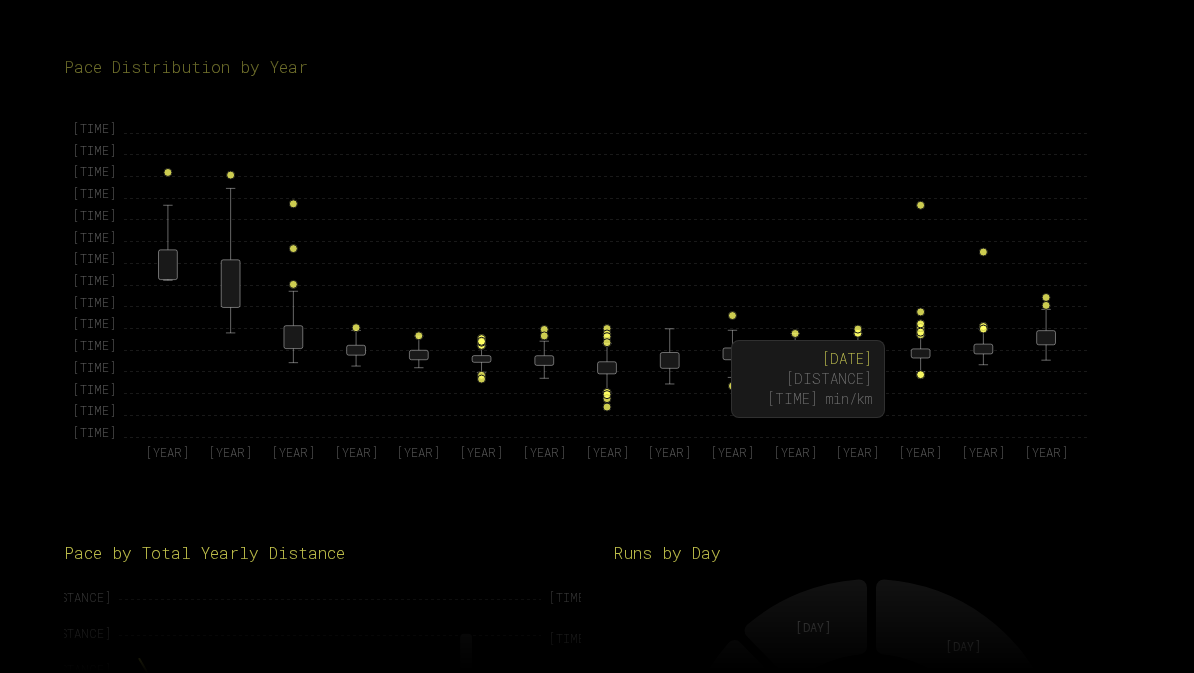click at bounding box center (293, 204) 